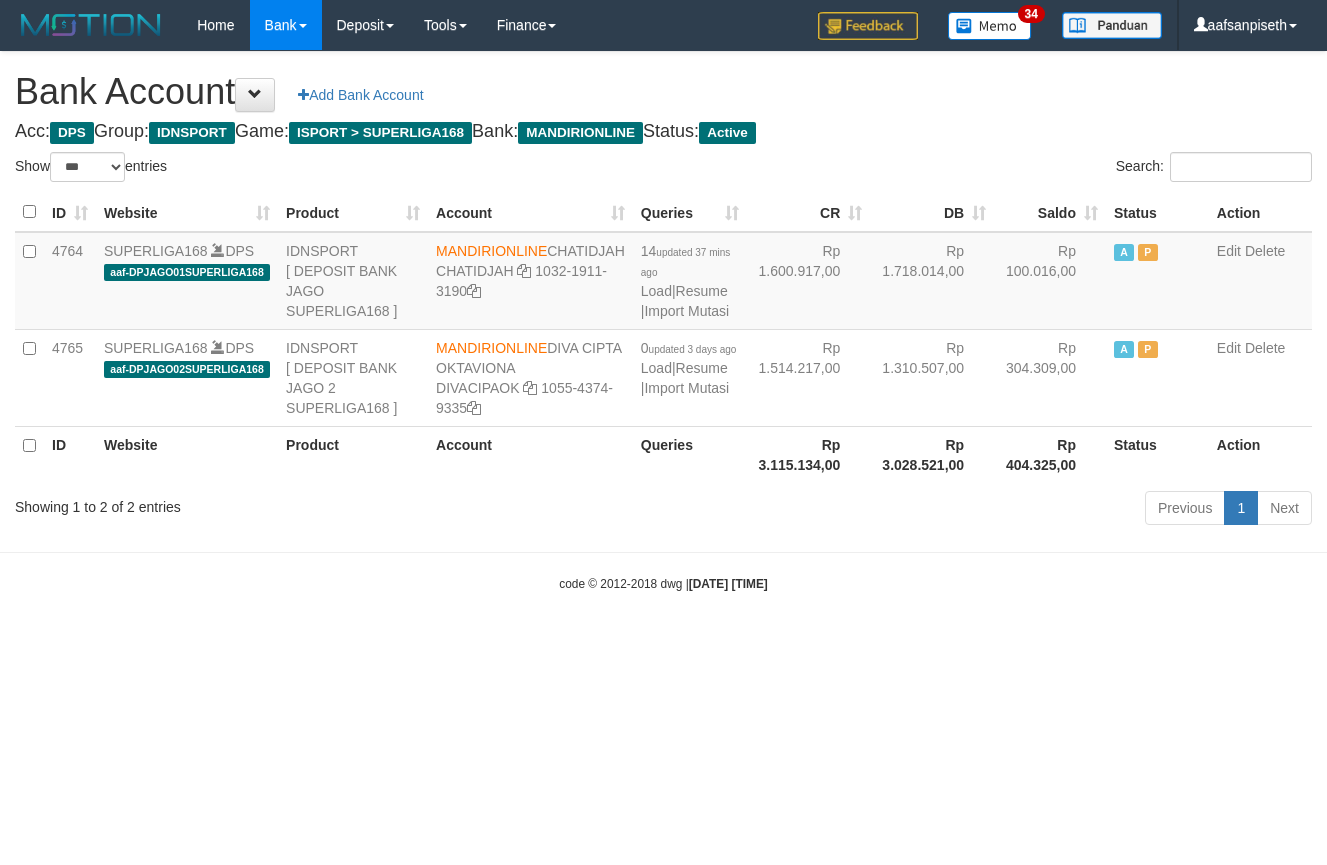 select on "***" 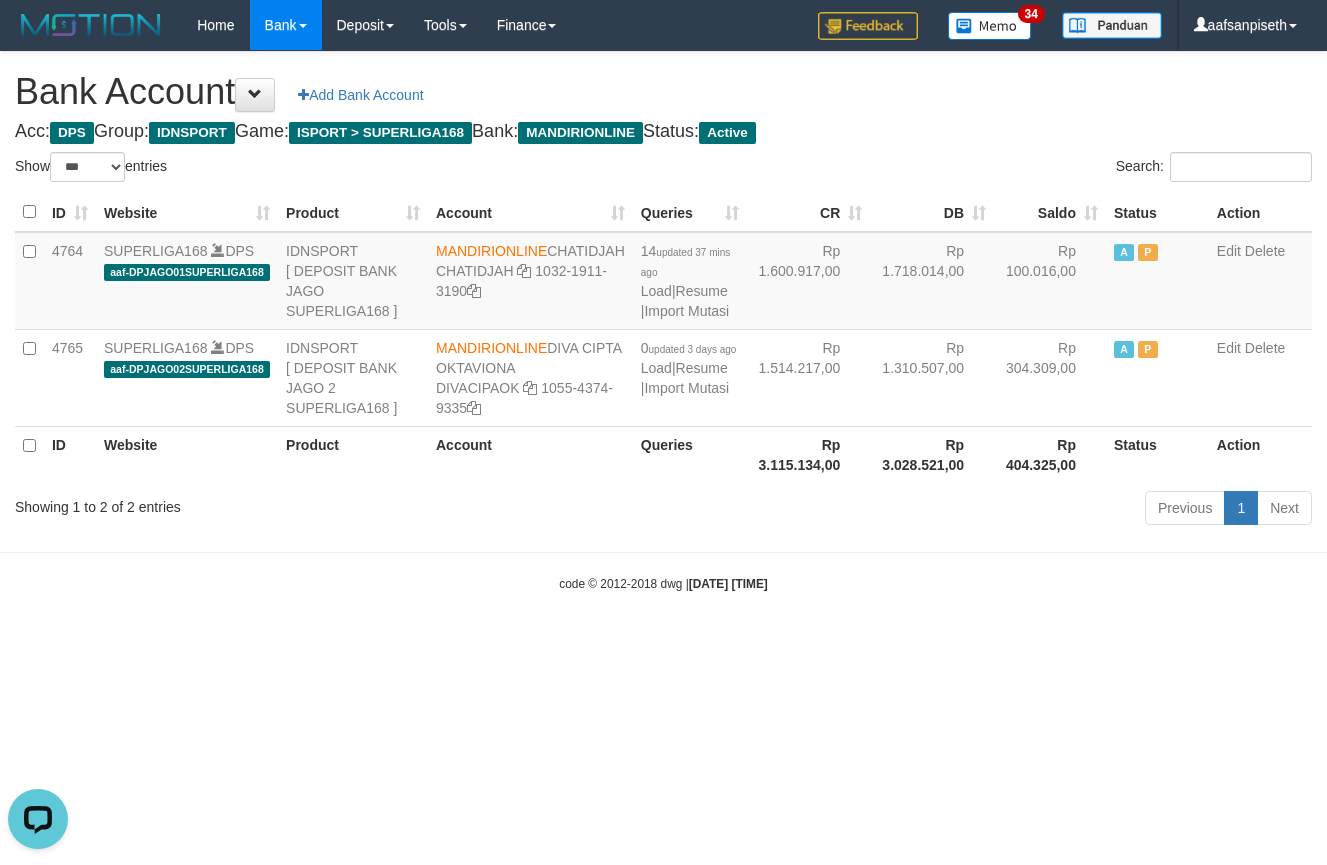 scroll, scrollTop: 0, scrollLeft: 0, axis: both 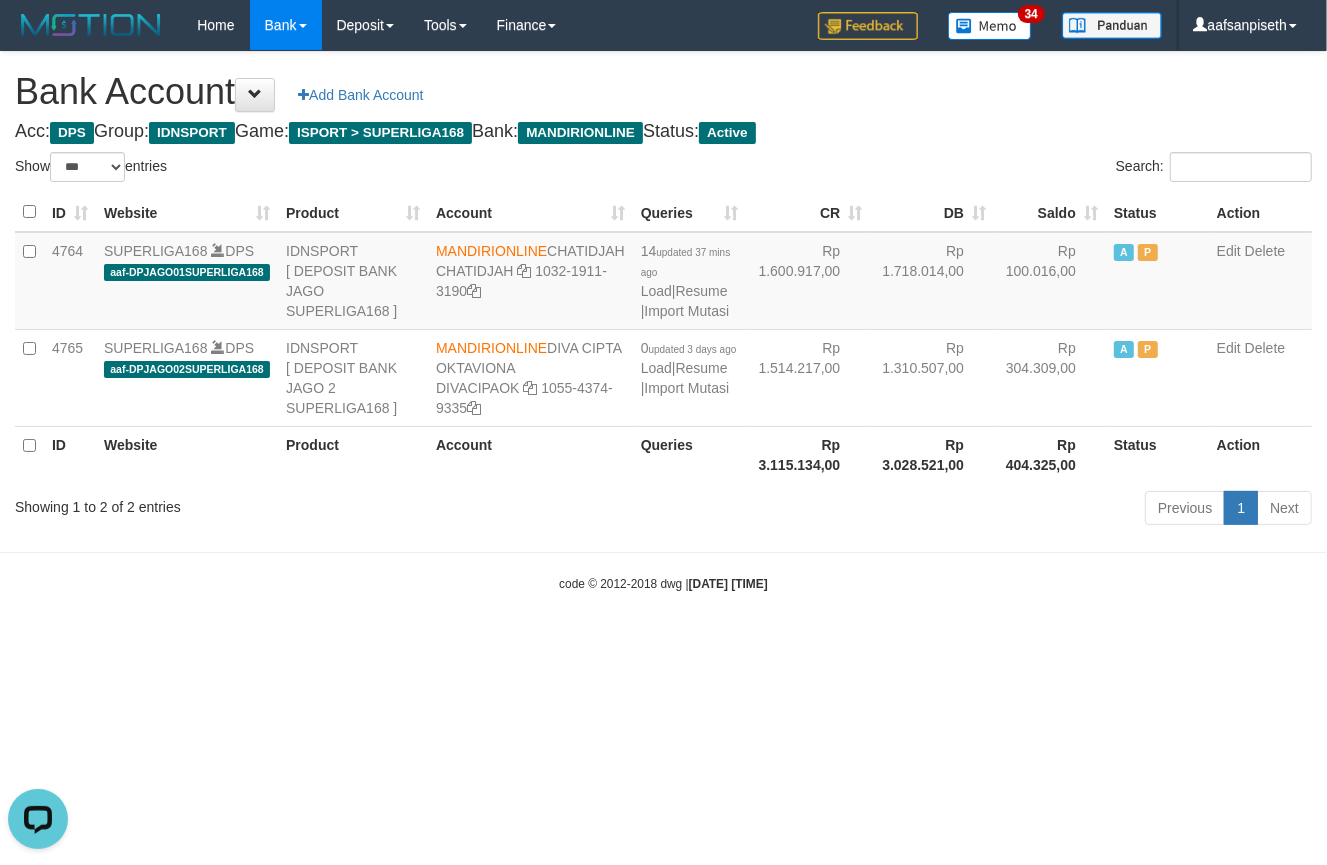 drag, startPoint x: 714, startPoint y: 641, endPoint x: 385, endPoint y: 512, distance: 353.38647 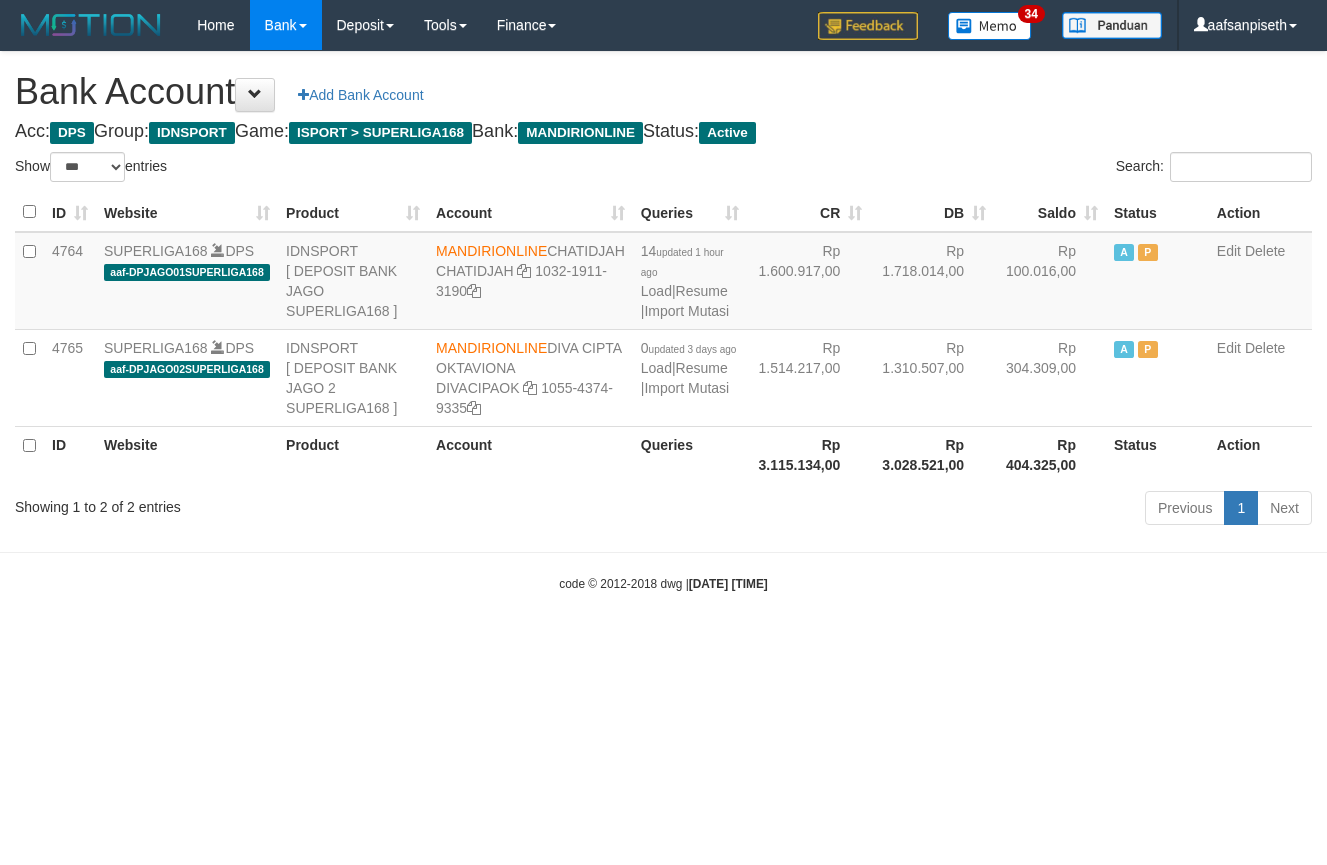 select on "***" 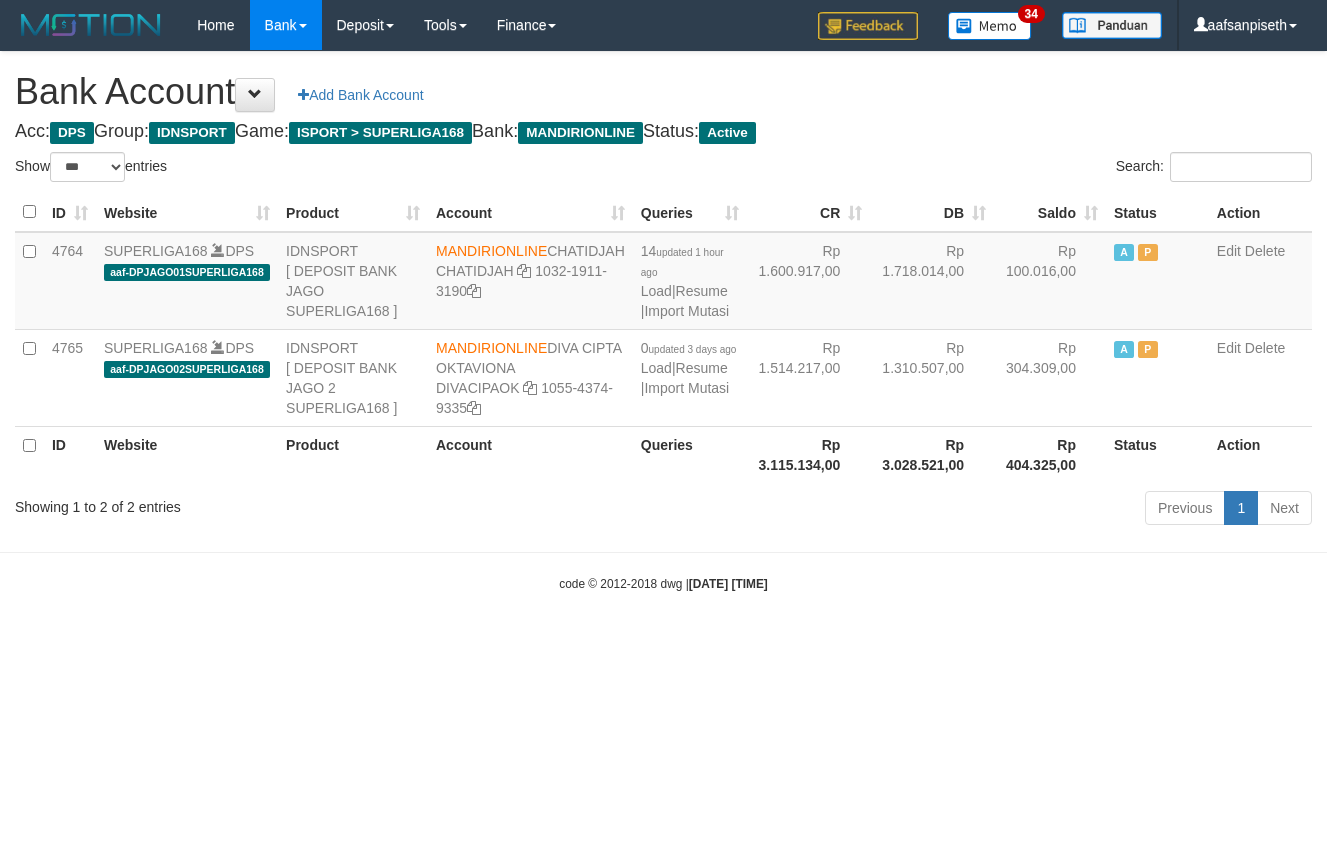 scroll, scrollTop: 0, scrollLeft: 0, axis: both 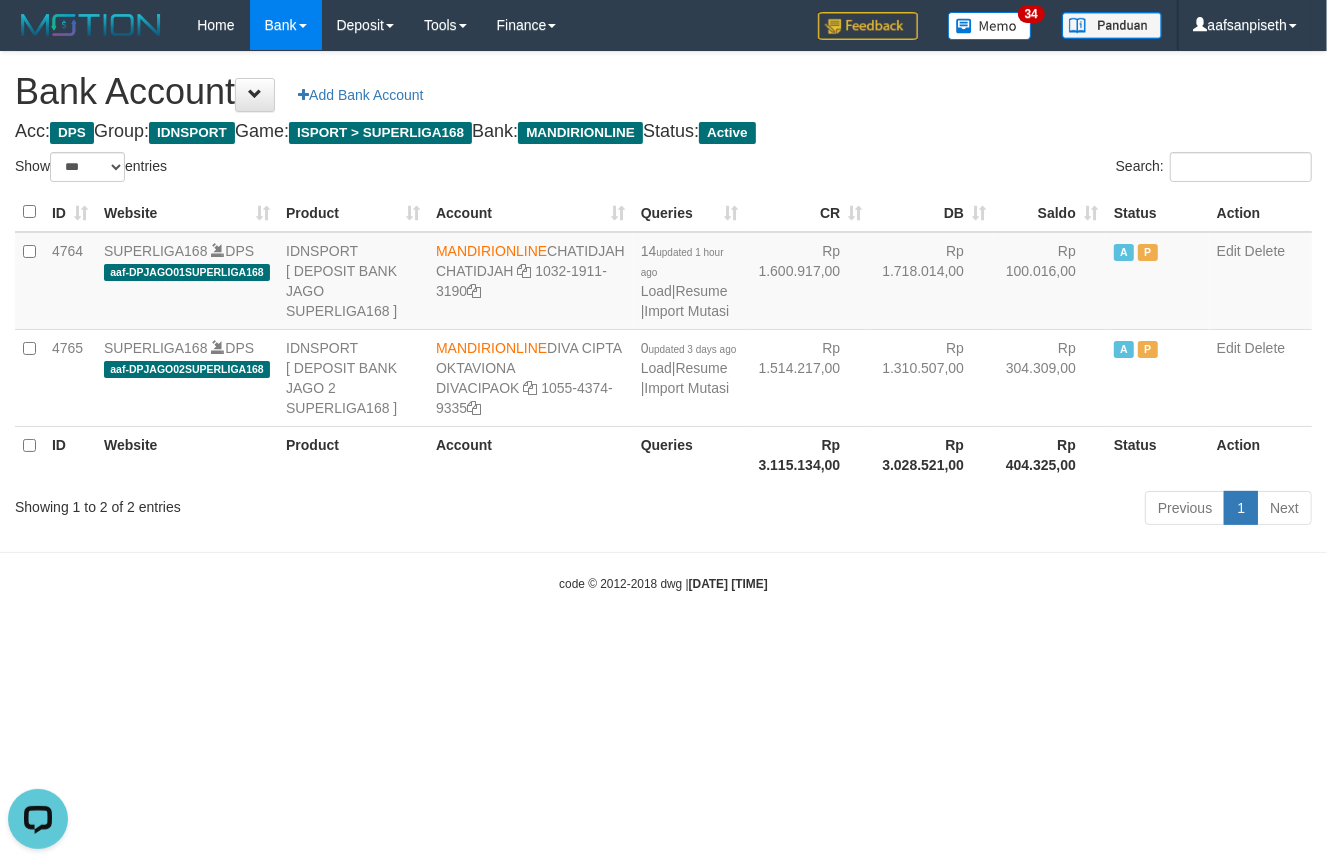 click on "Toggle navigation
Home
Bank
Account List
Load
By Website
Group
[ISPORT]													SUPERLIGA168
By Load Group (DPS)" at bounding box center (663, 321) 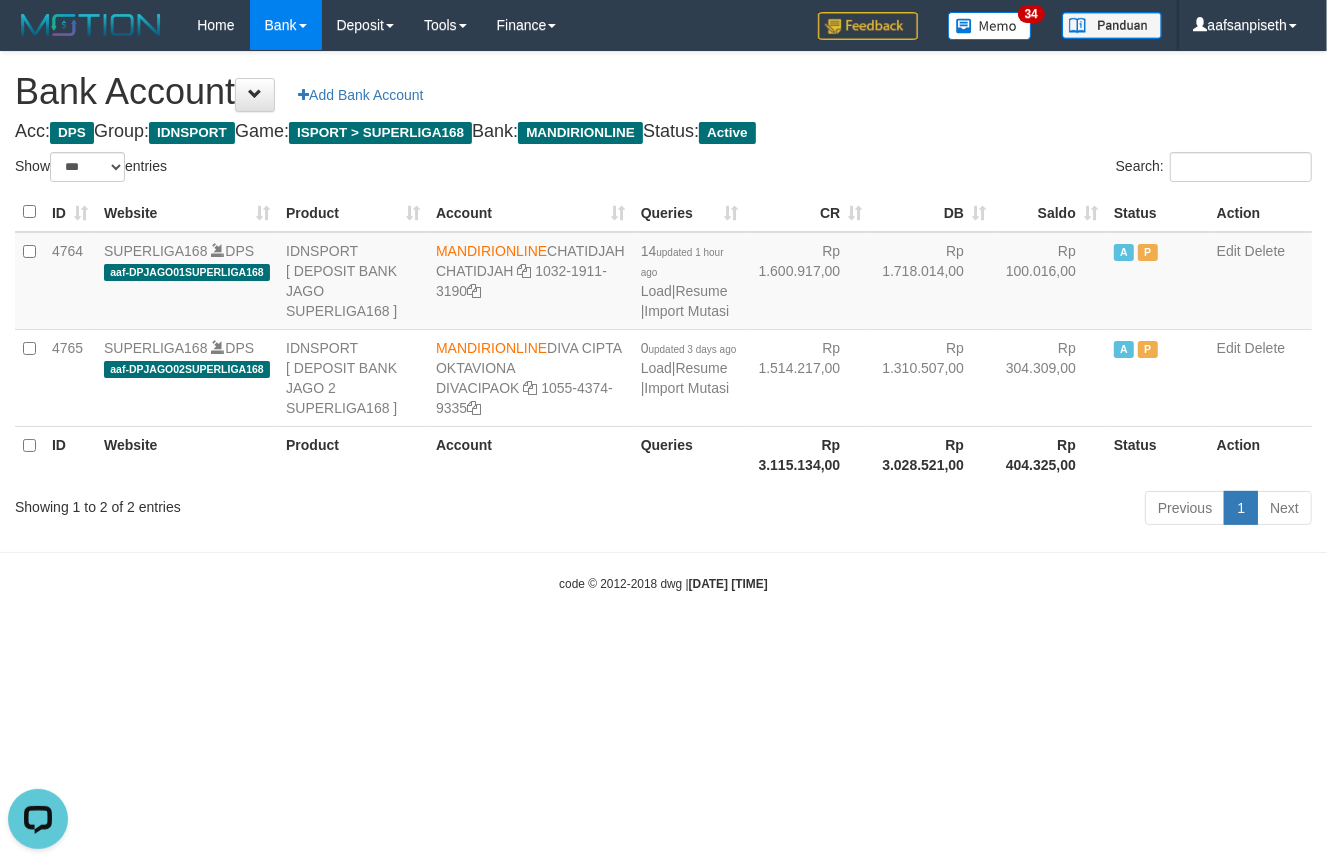click on "code © 2012-2018 dwg |  2025/07/12 22:24:03" at bounding box center [663, 583] 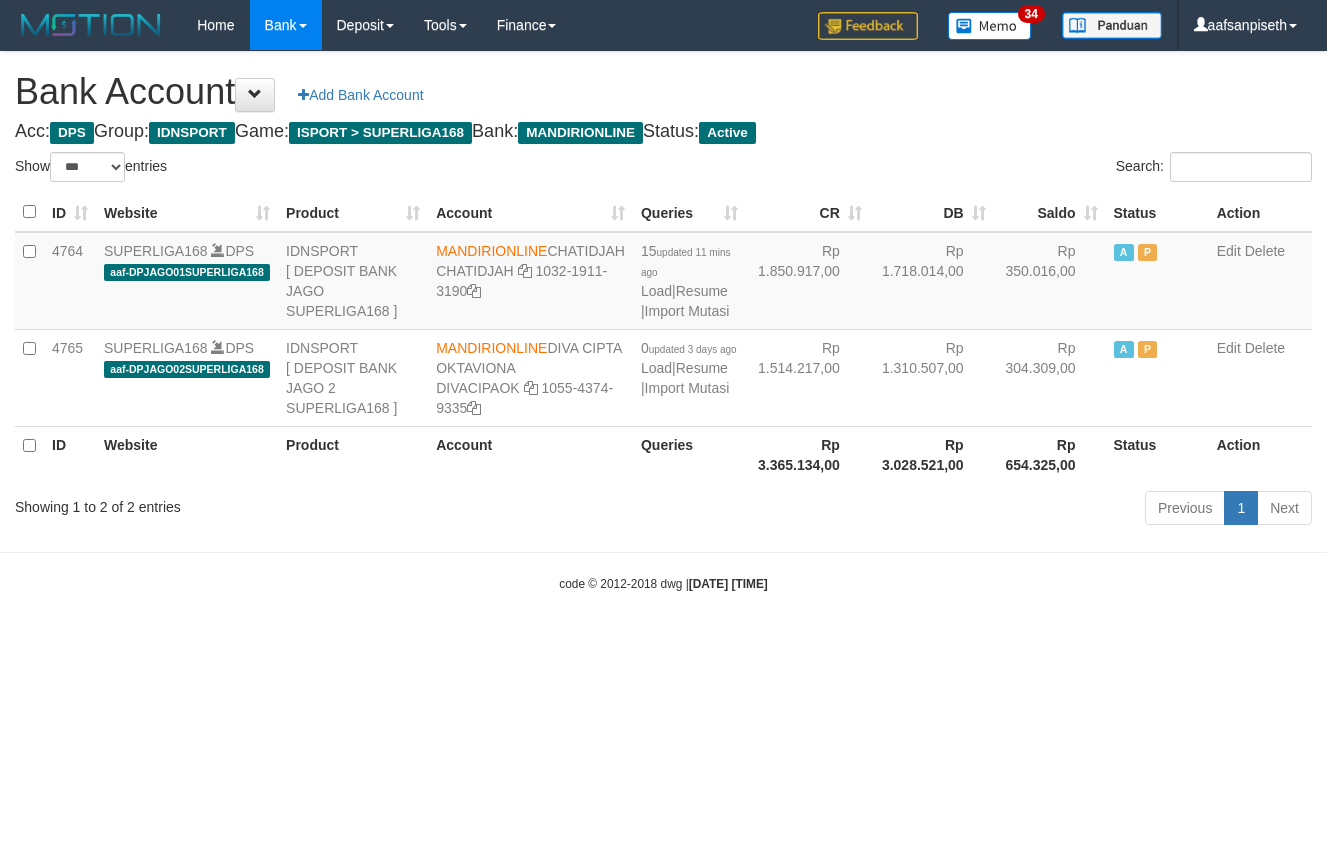 select on "***" 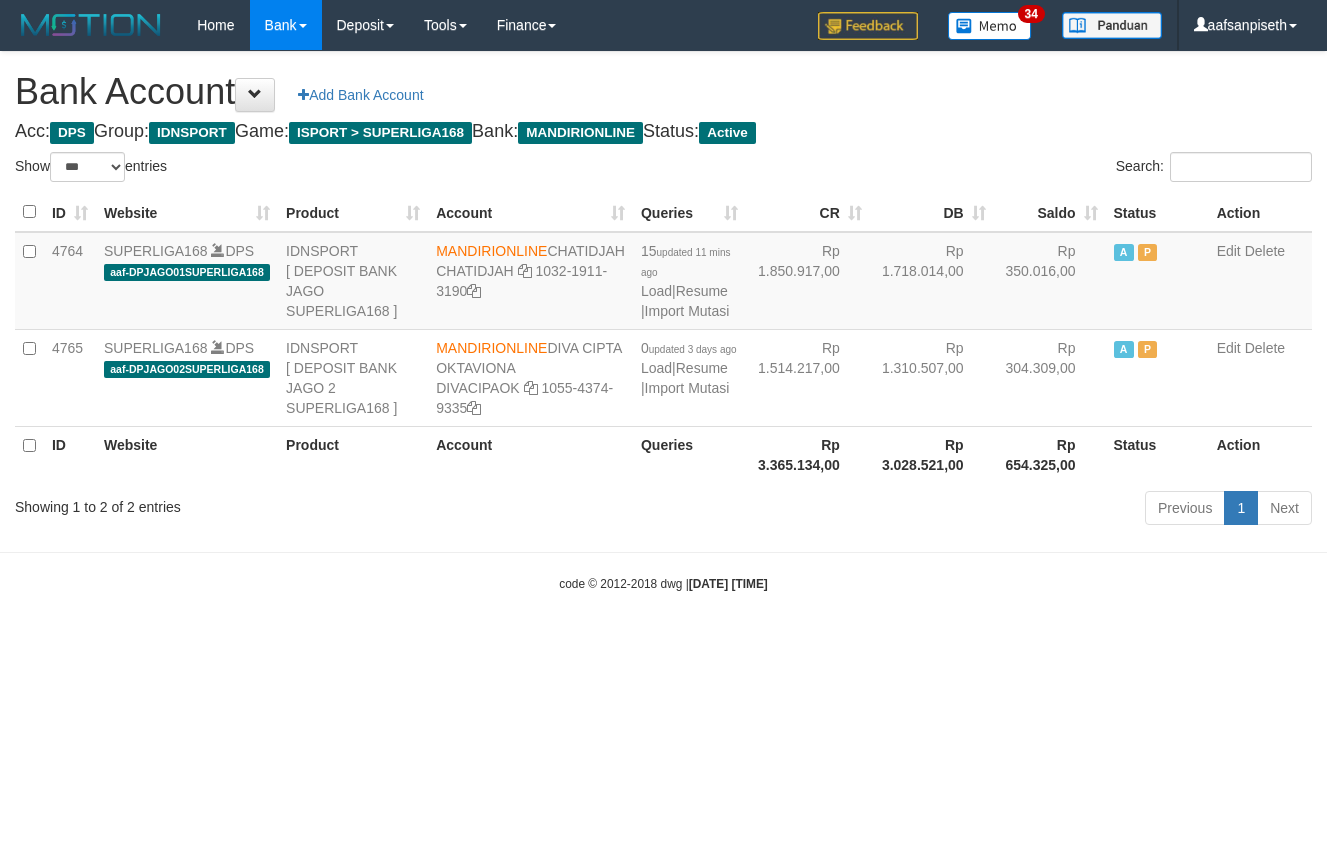 scroll, scrollTop: 0, scrollLeft: 0, axis: both 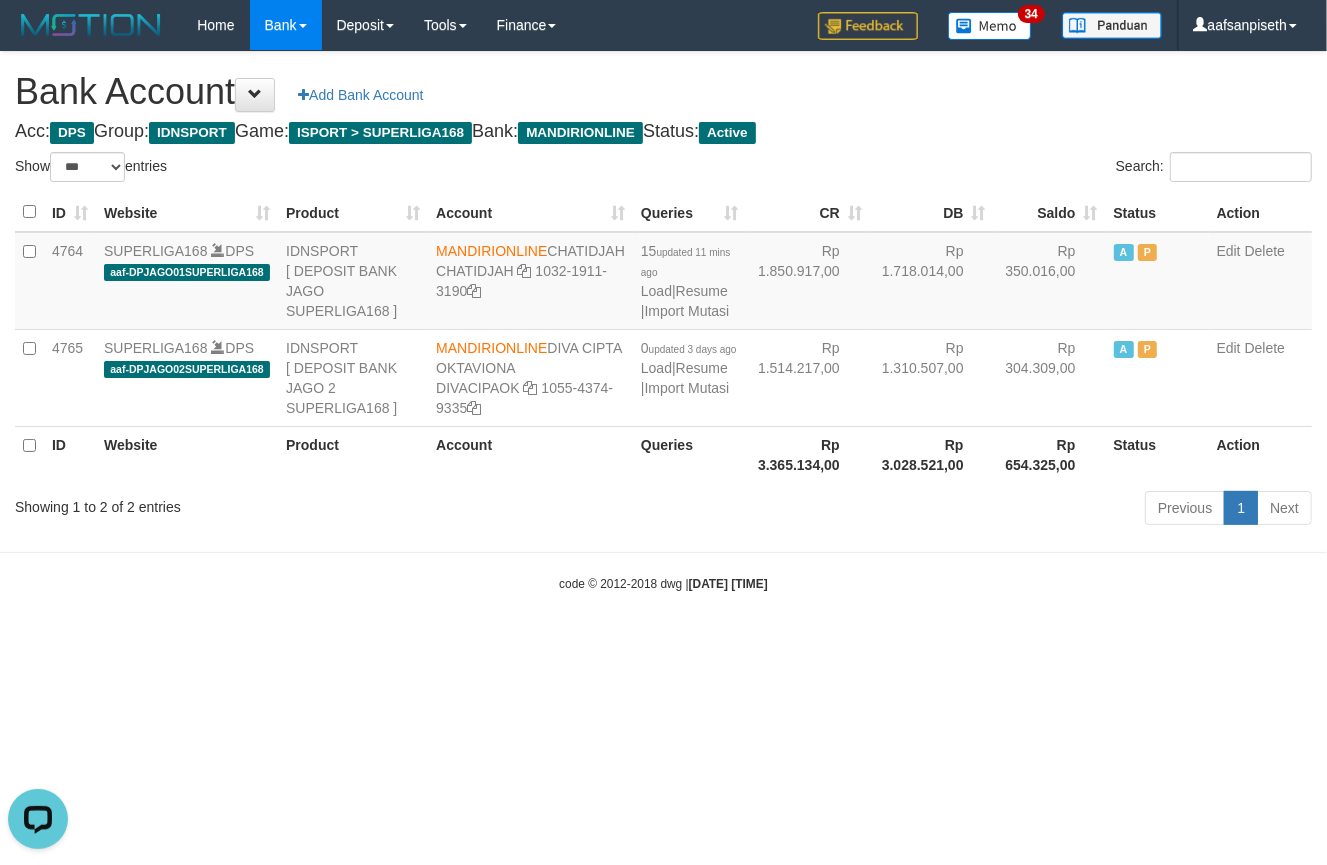 click on "Toggle navigation
Home
Bank
Account List
Load
By Website
Group
[ISPORT]													SUPERLIGA168
By Load Group (DPS)
34" at bounding box center (663, 321) 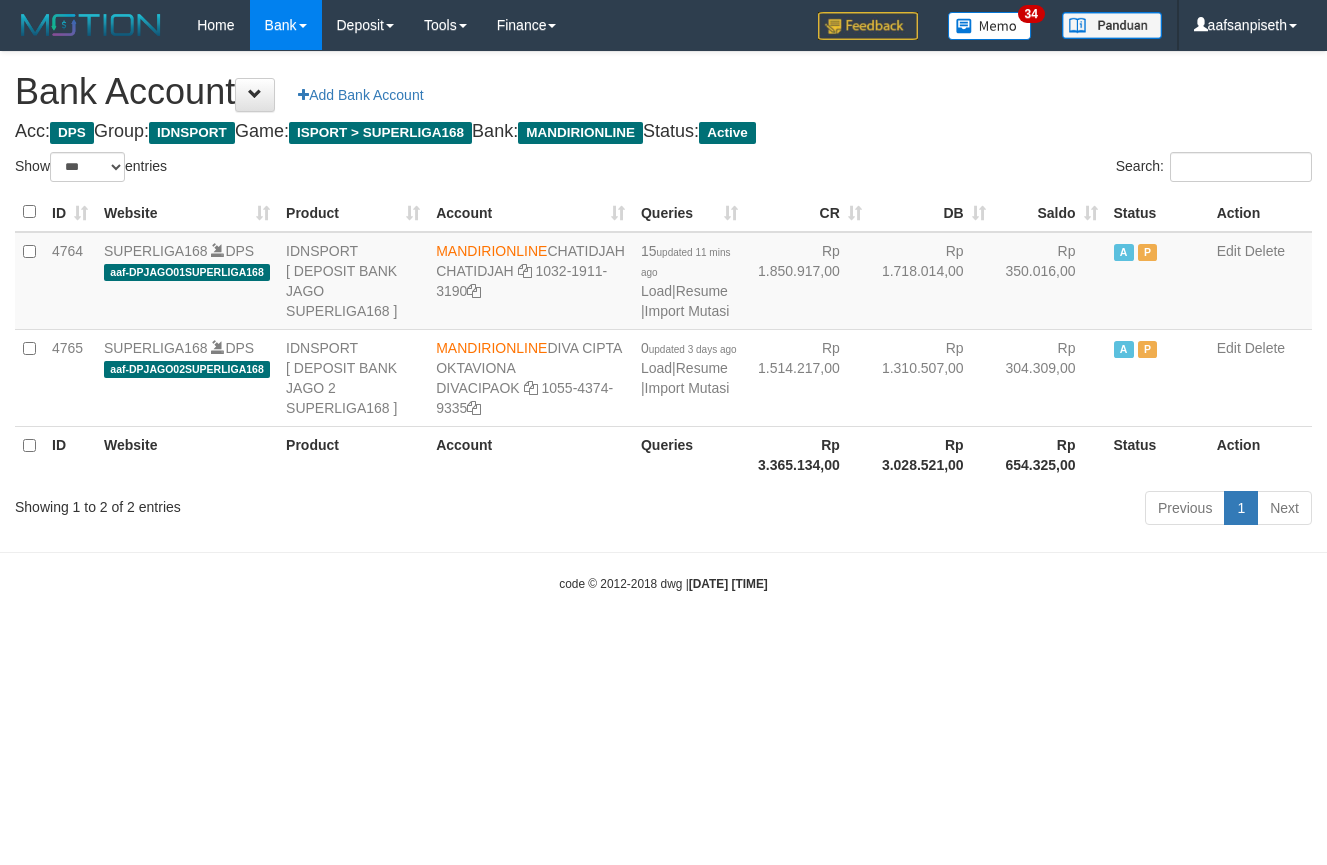 select on "***" 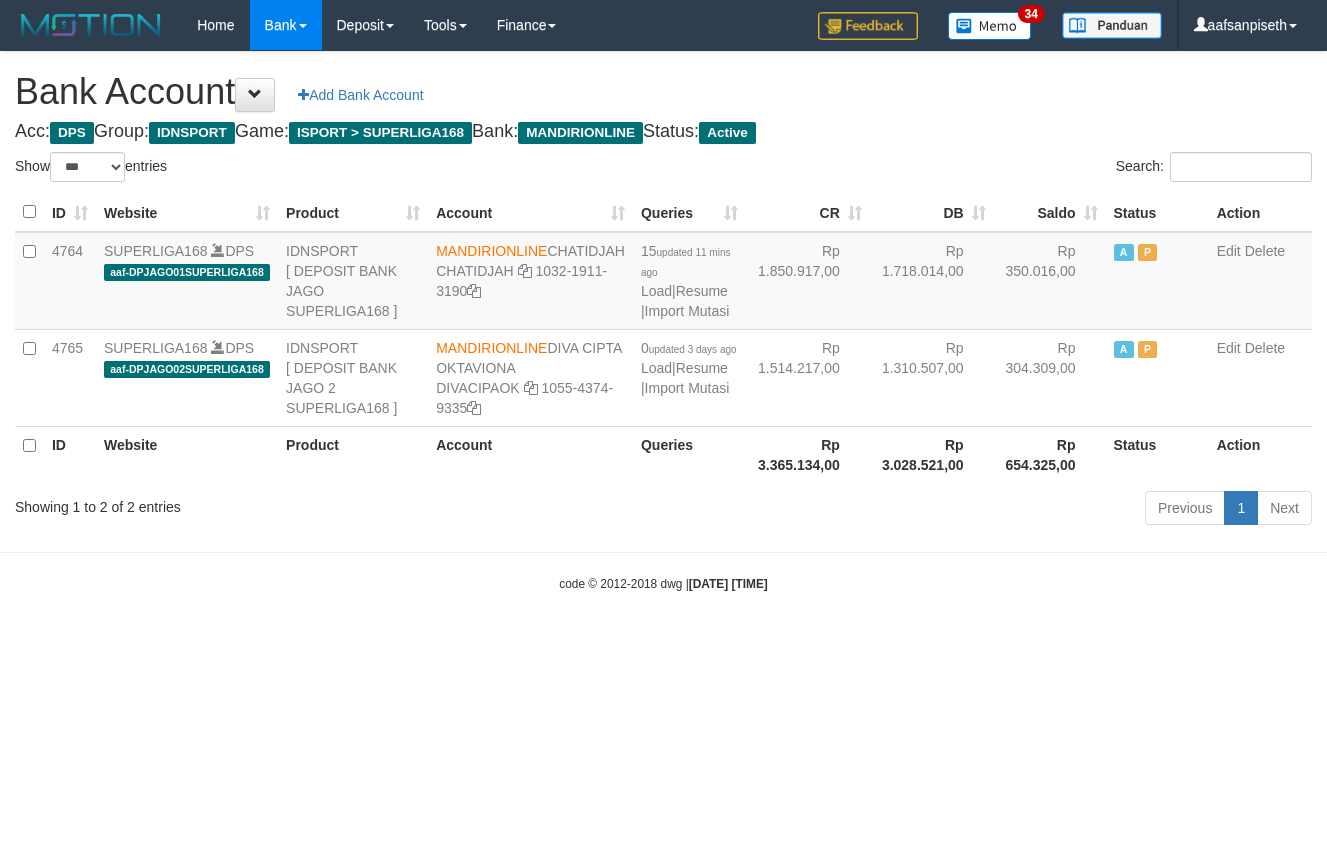 scroll, scrollTop: 0, scrollLeft: 0, axis: both 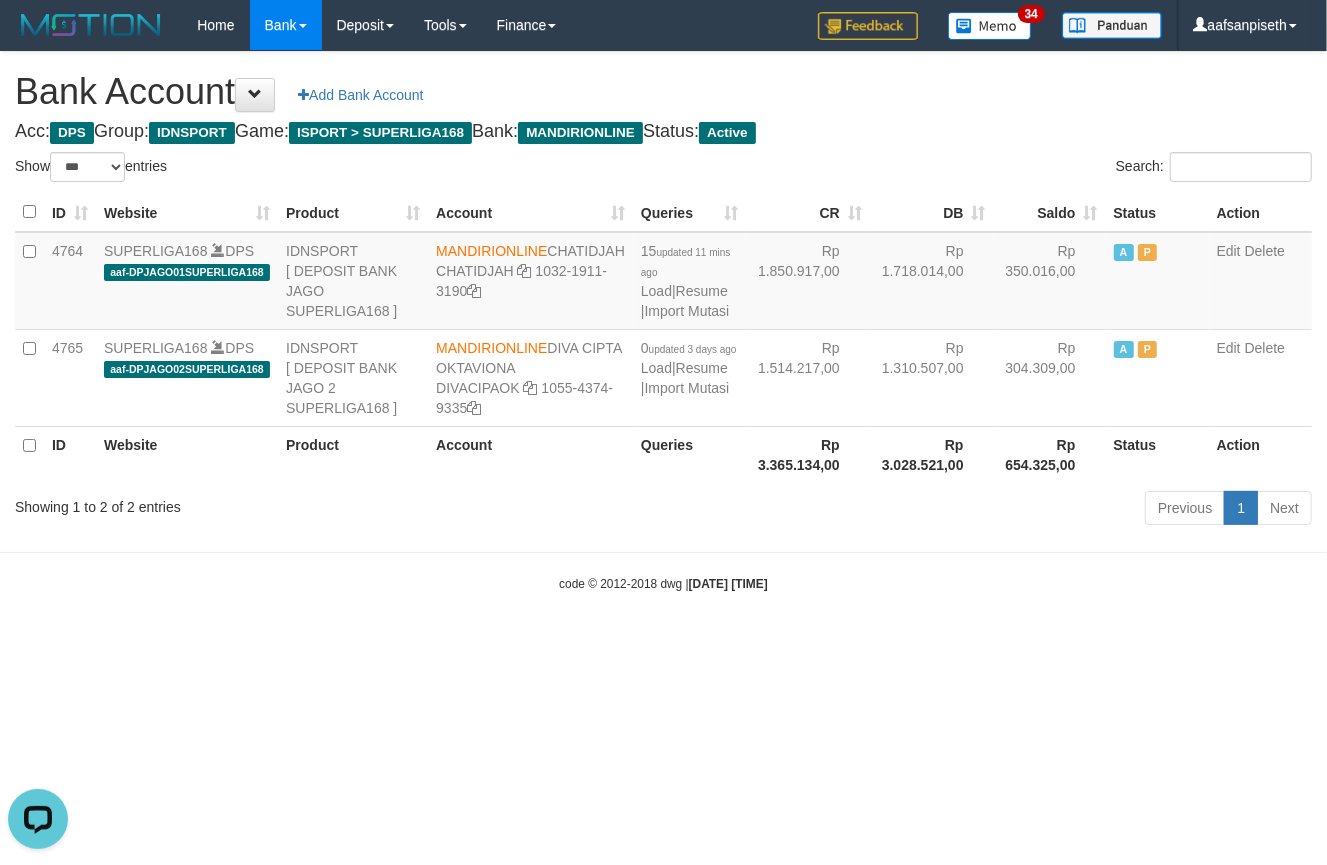 click on "Previous 1 Next" at bounding box center (940, 510) 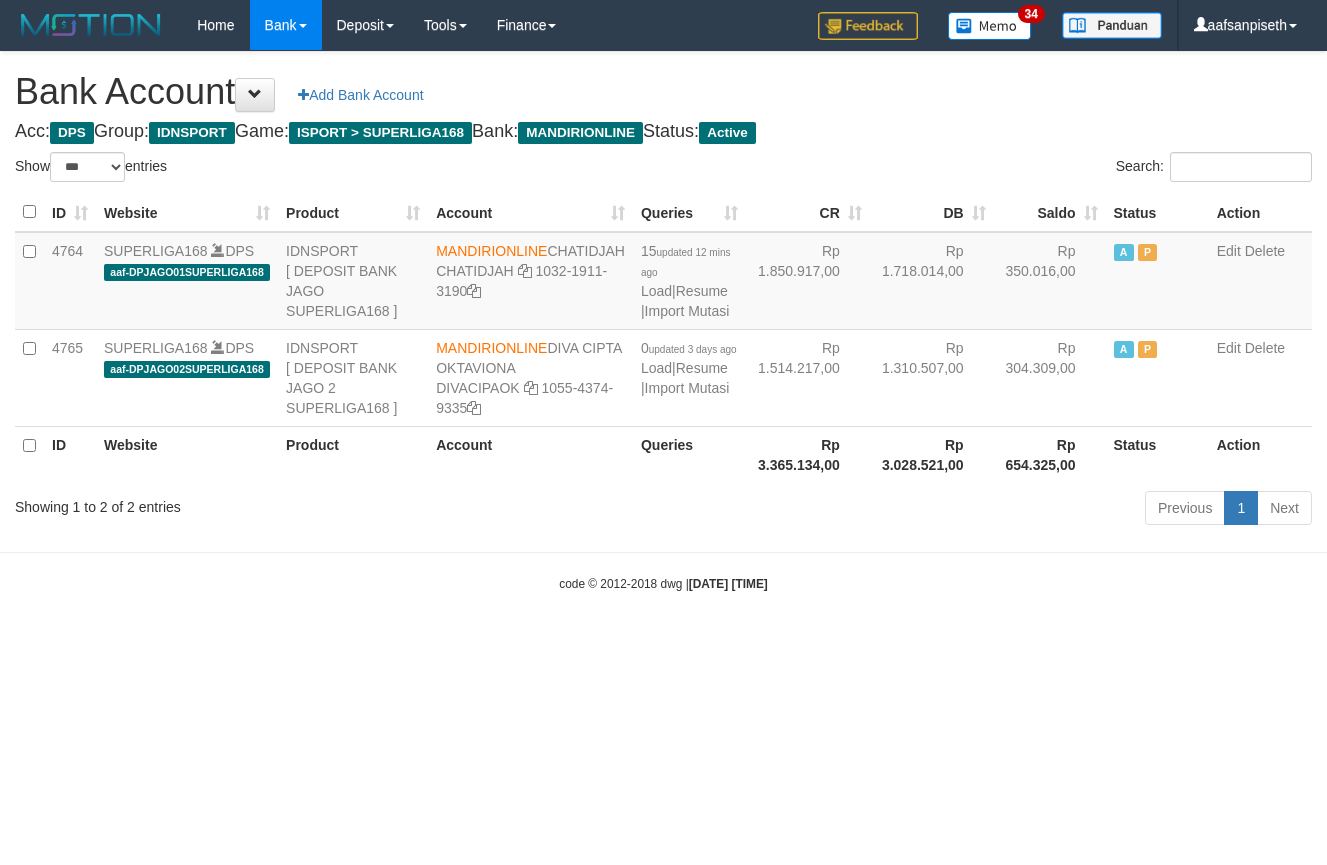 select on "***" 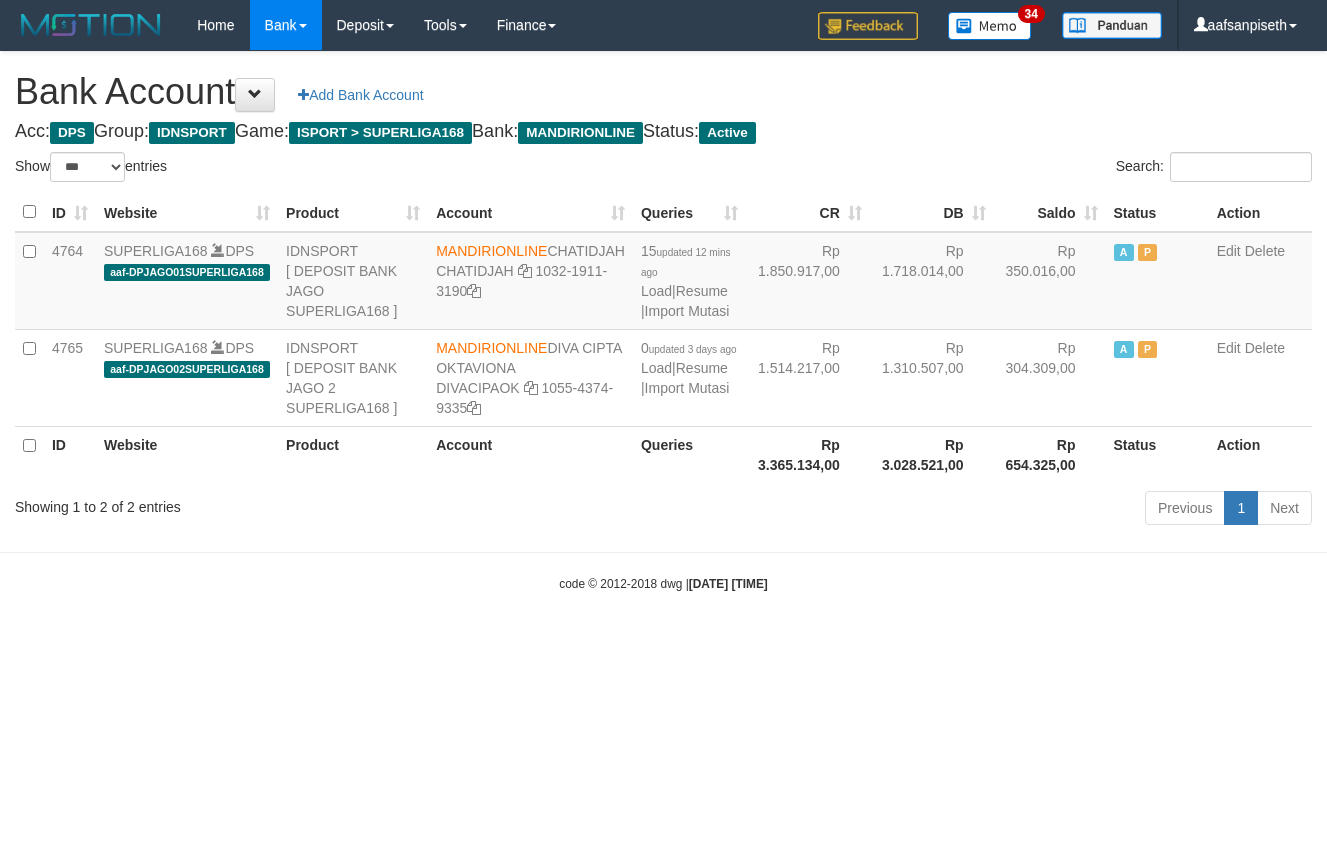 scroll, scrollTop: 0, scrollLeft: 0, axis: both 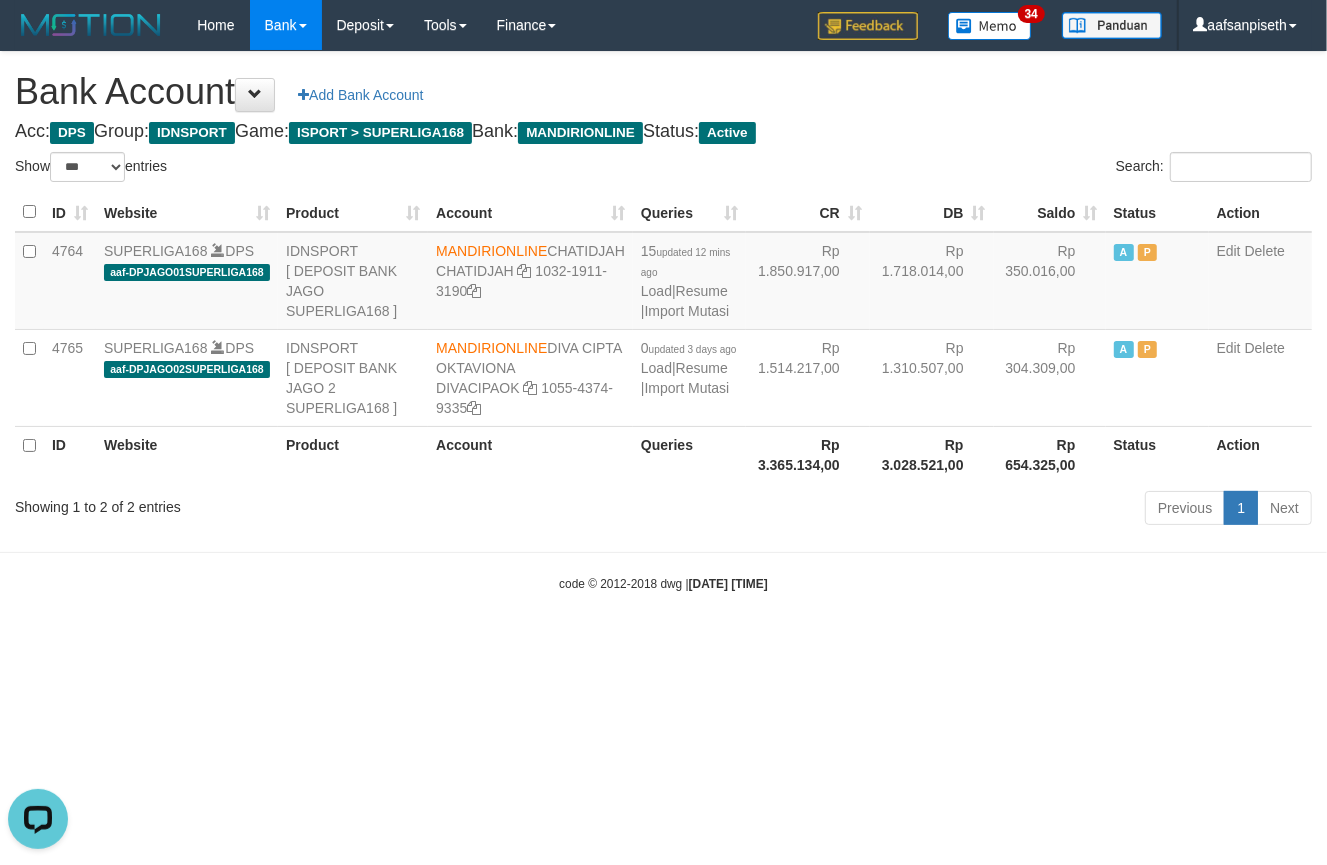 click on "Toggle navigation
Home
Bank
Account List
Load
By Website
Group
[ISPORT]													SUPERLIGA168
By Load Group (DPS)" at bounding box center [663, 321] 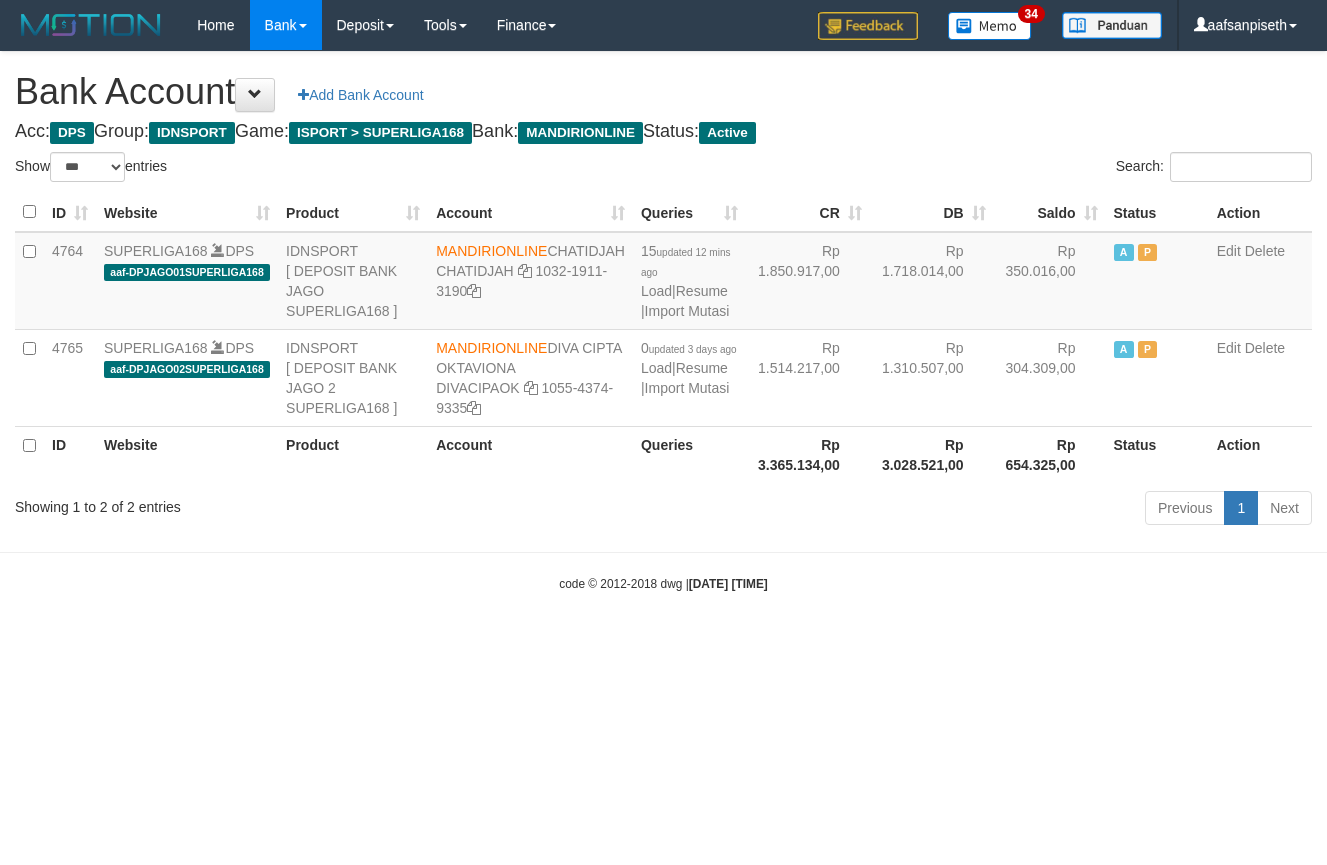 select on "***" 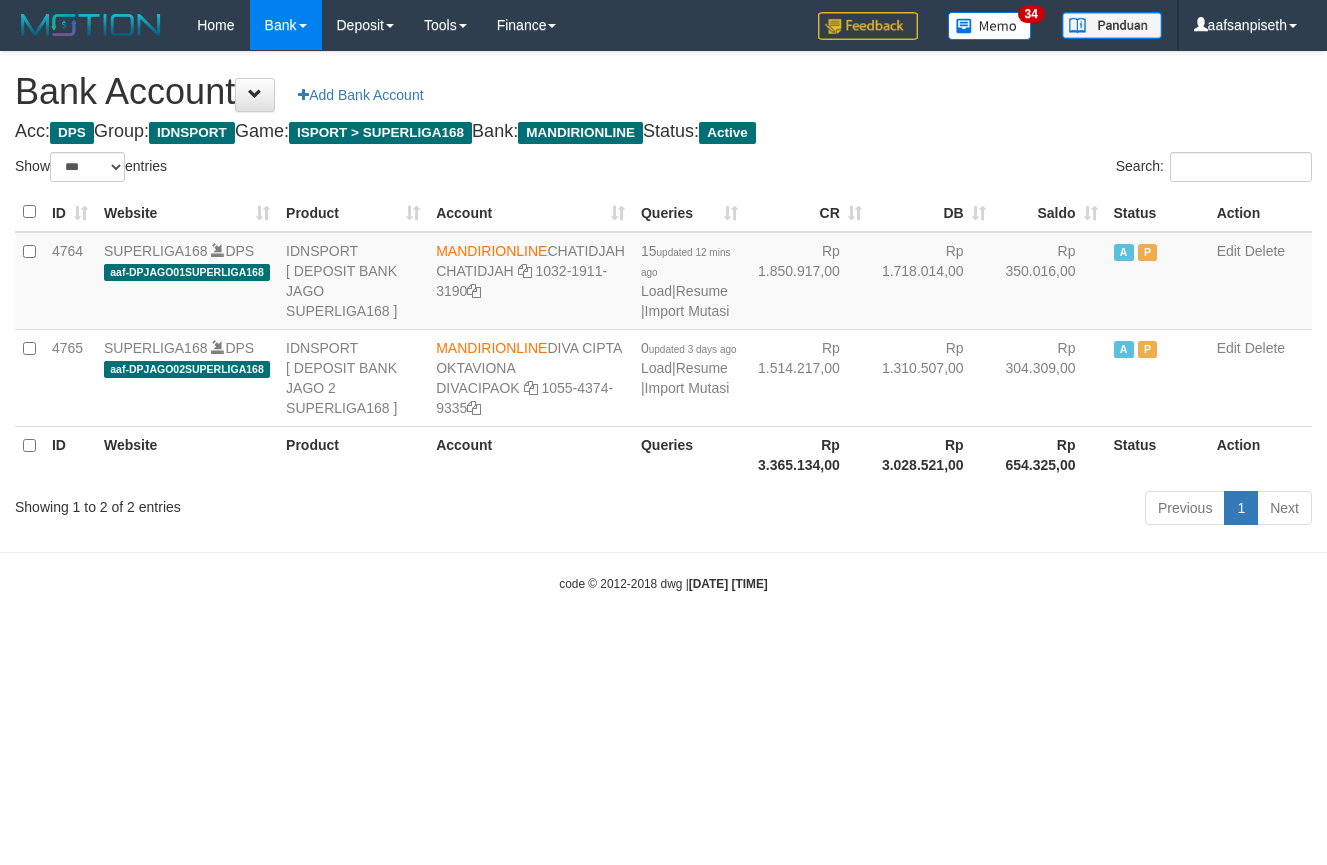 scroll, scrollTop: 0, scrollLeft: 0, axis: both 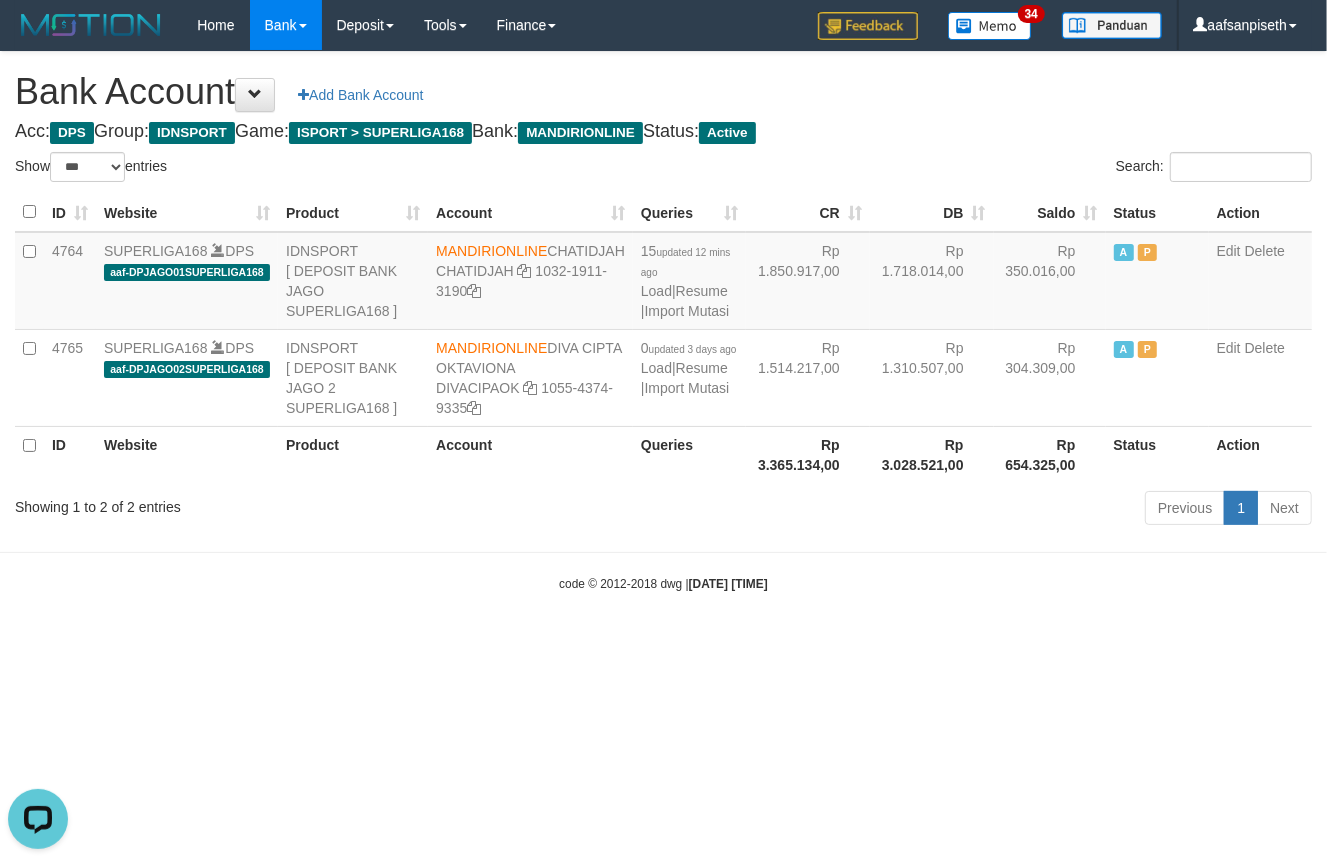 drag, startPoint x: 884, startPoint y: 515, endPoint x: 866, endPoint y: 550, distance: 39.357338 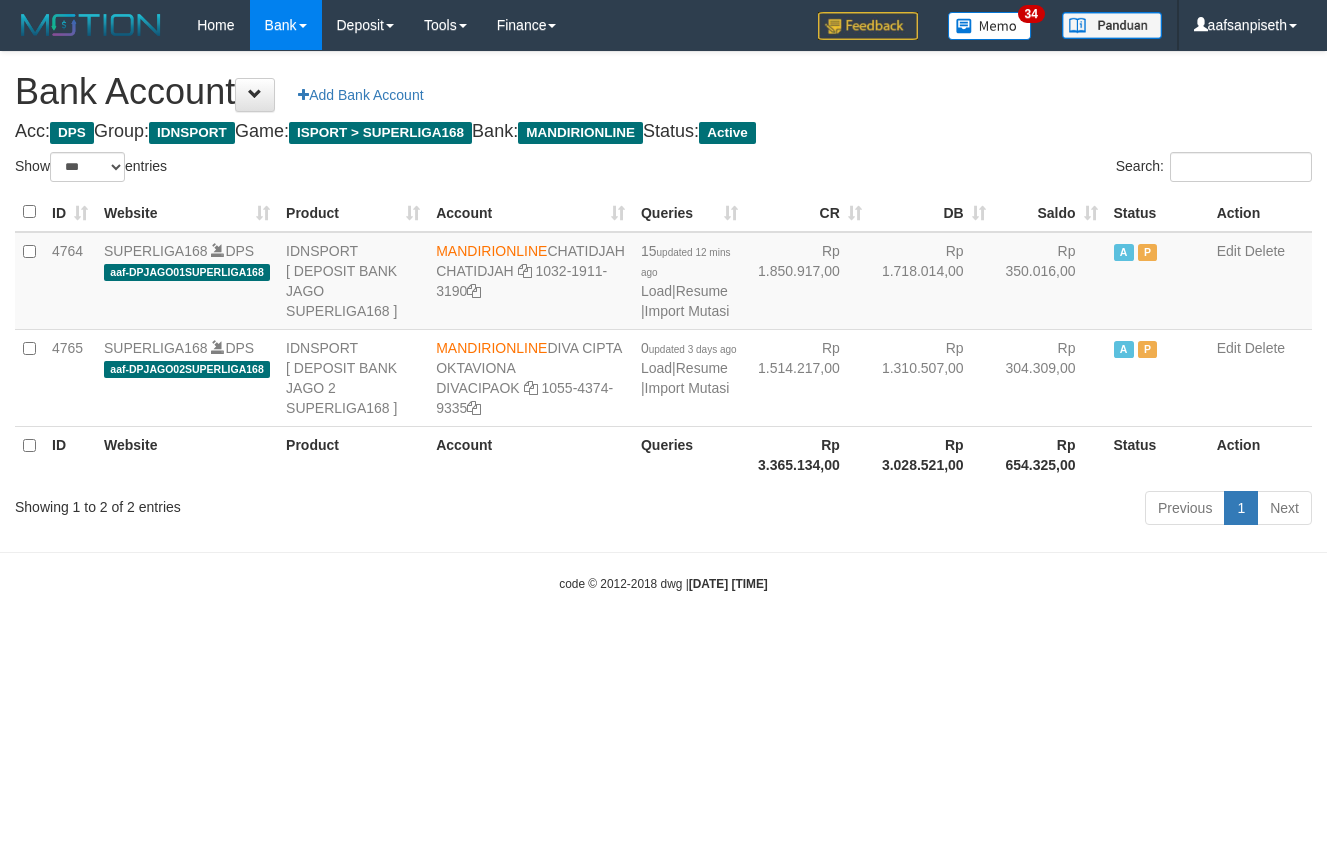 select on "***" 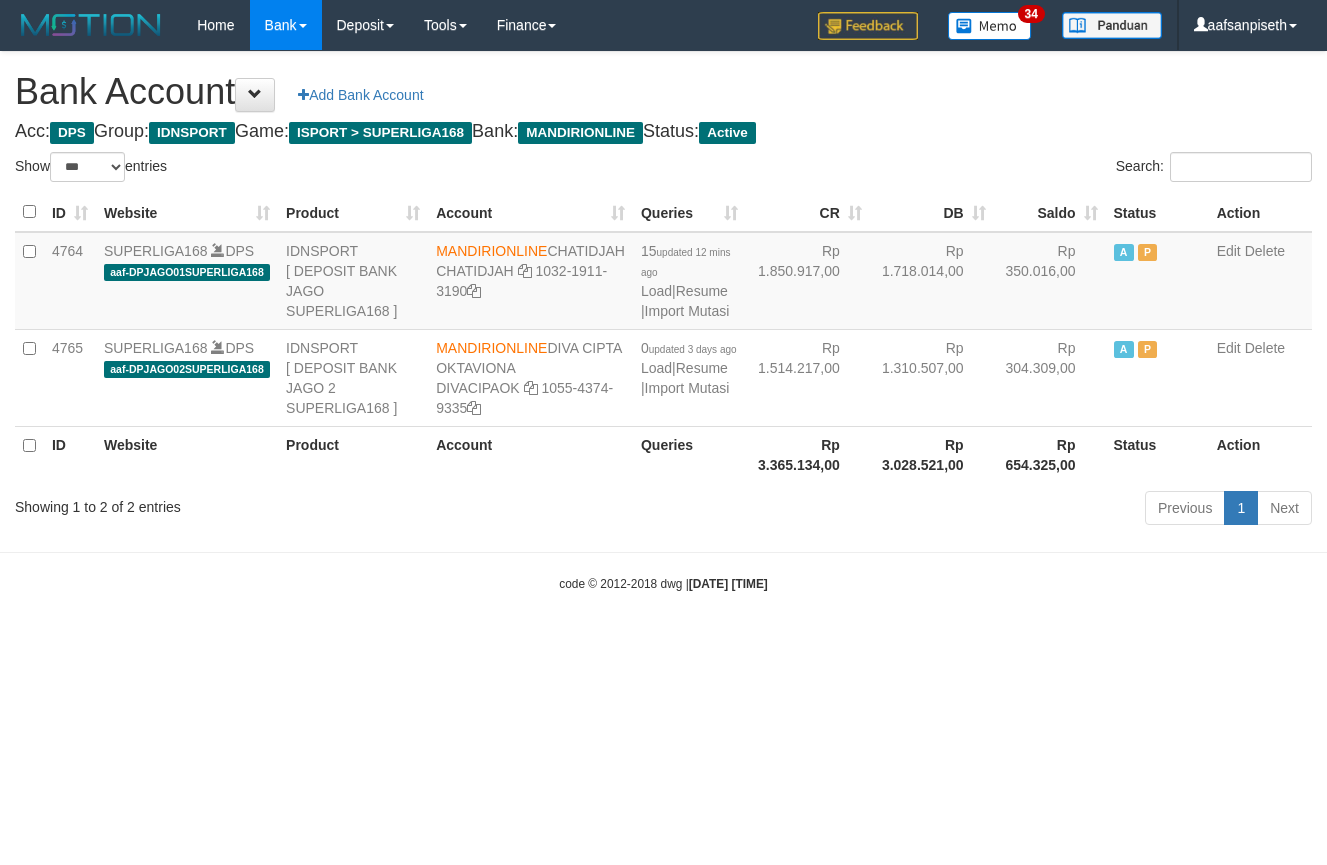 scroll, scrollTop: 0, scrollLeft: 0, axis: both 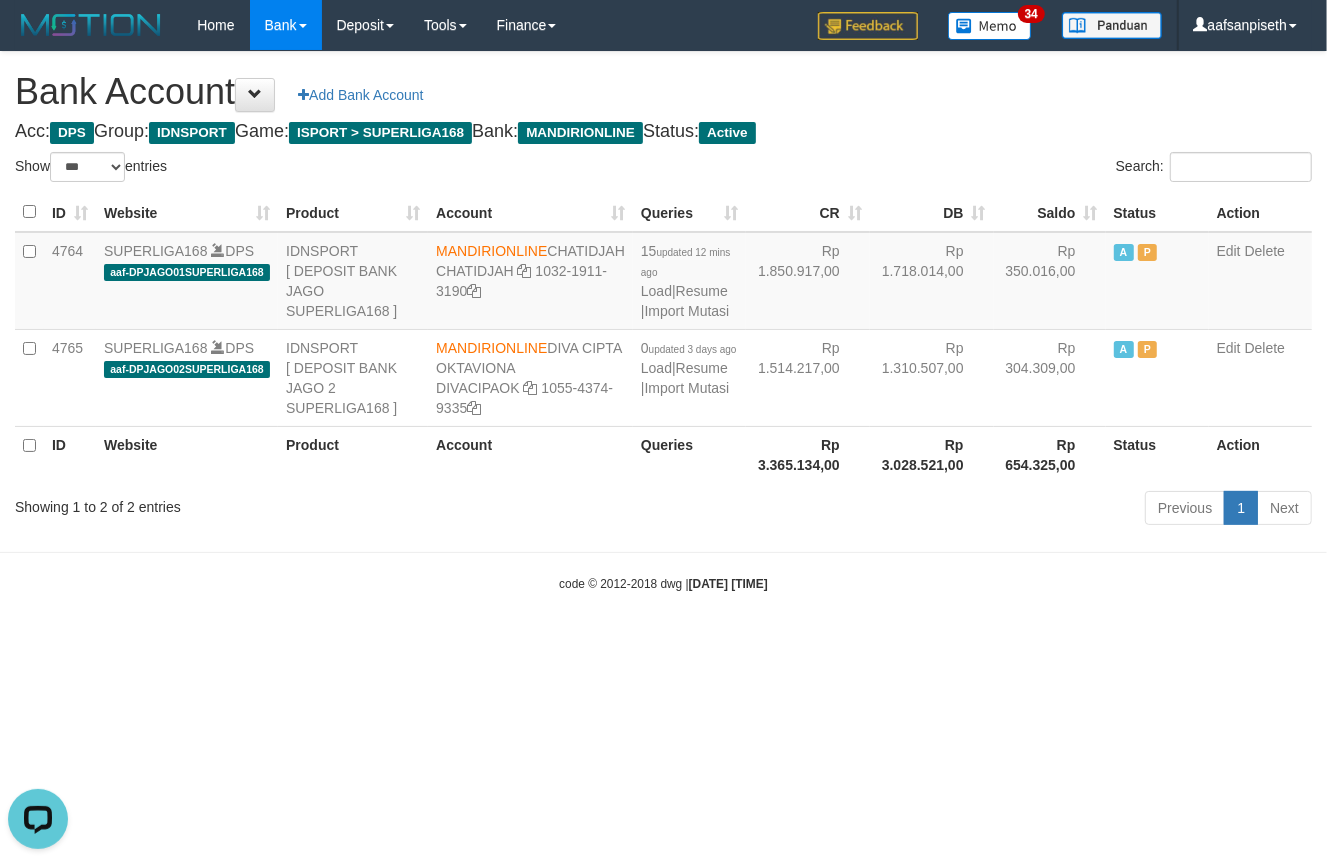 click on "Toggle navigation
Home
Bank
Account List
Load
By Website
Group
[ISPORT]													SUPERLIGA168
By Load Group (DPS)" at bounding box center [663, 321] 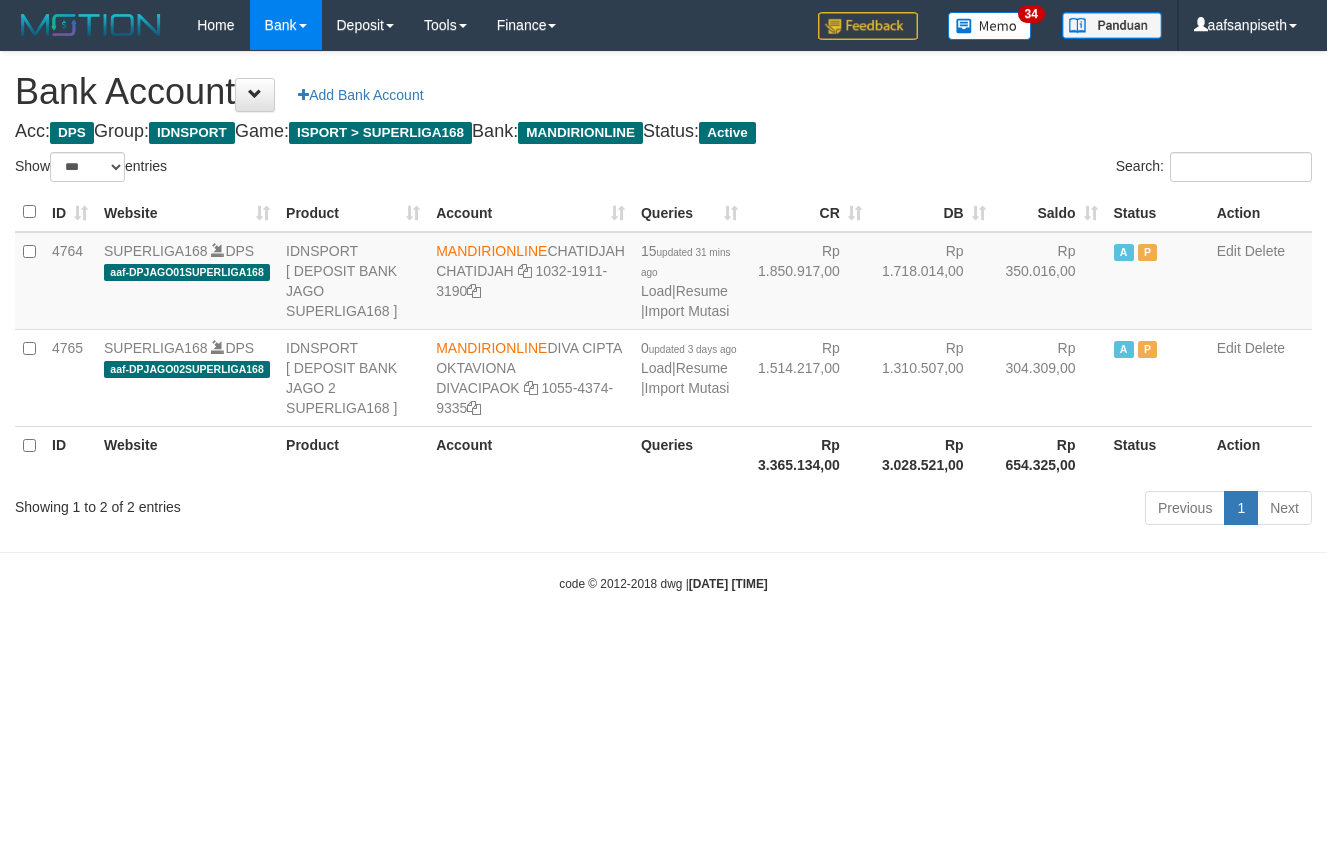select on "***" 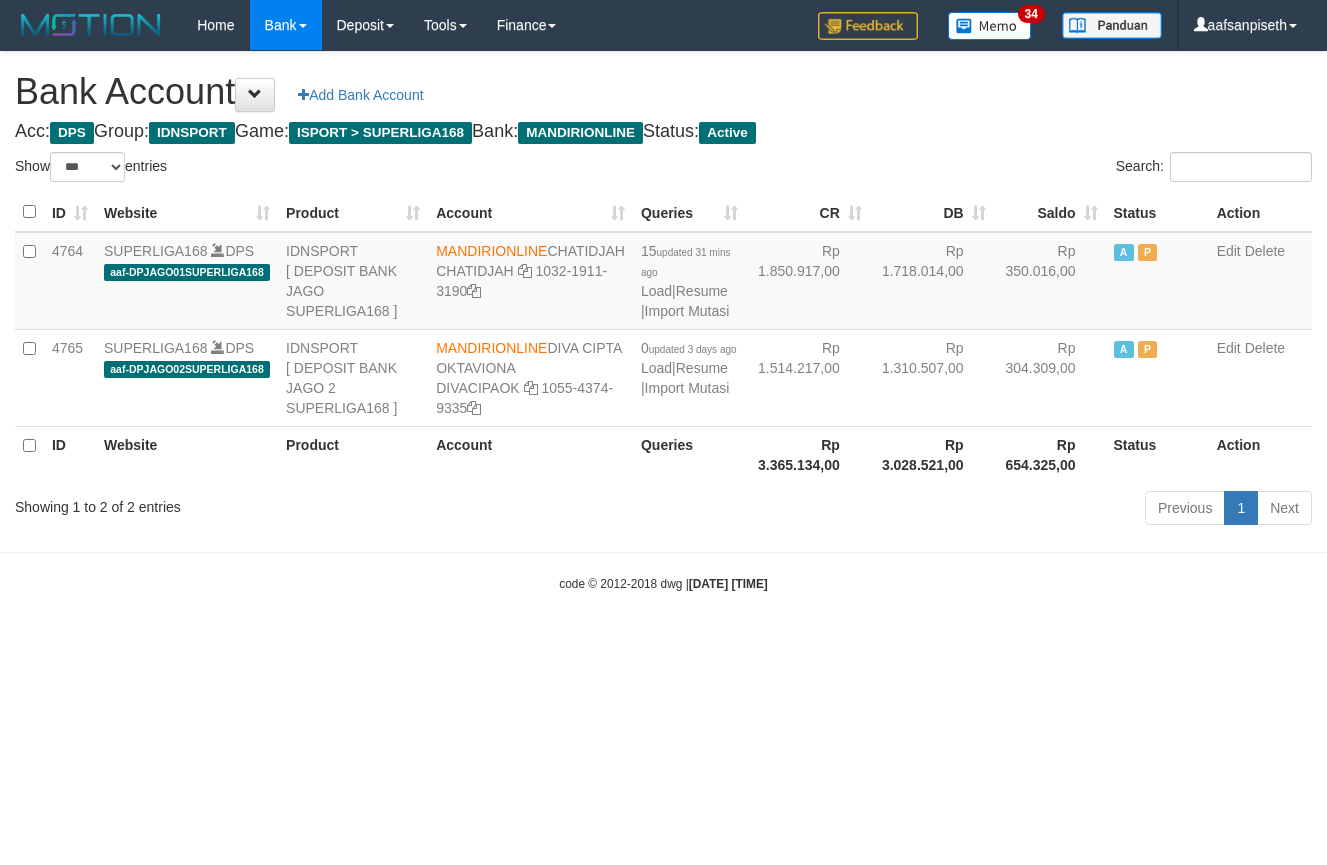 scroll, scrollTop: 0, scrollLeft: 0, axis: both 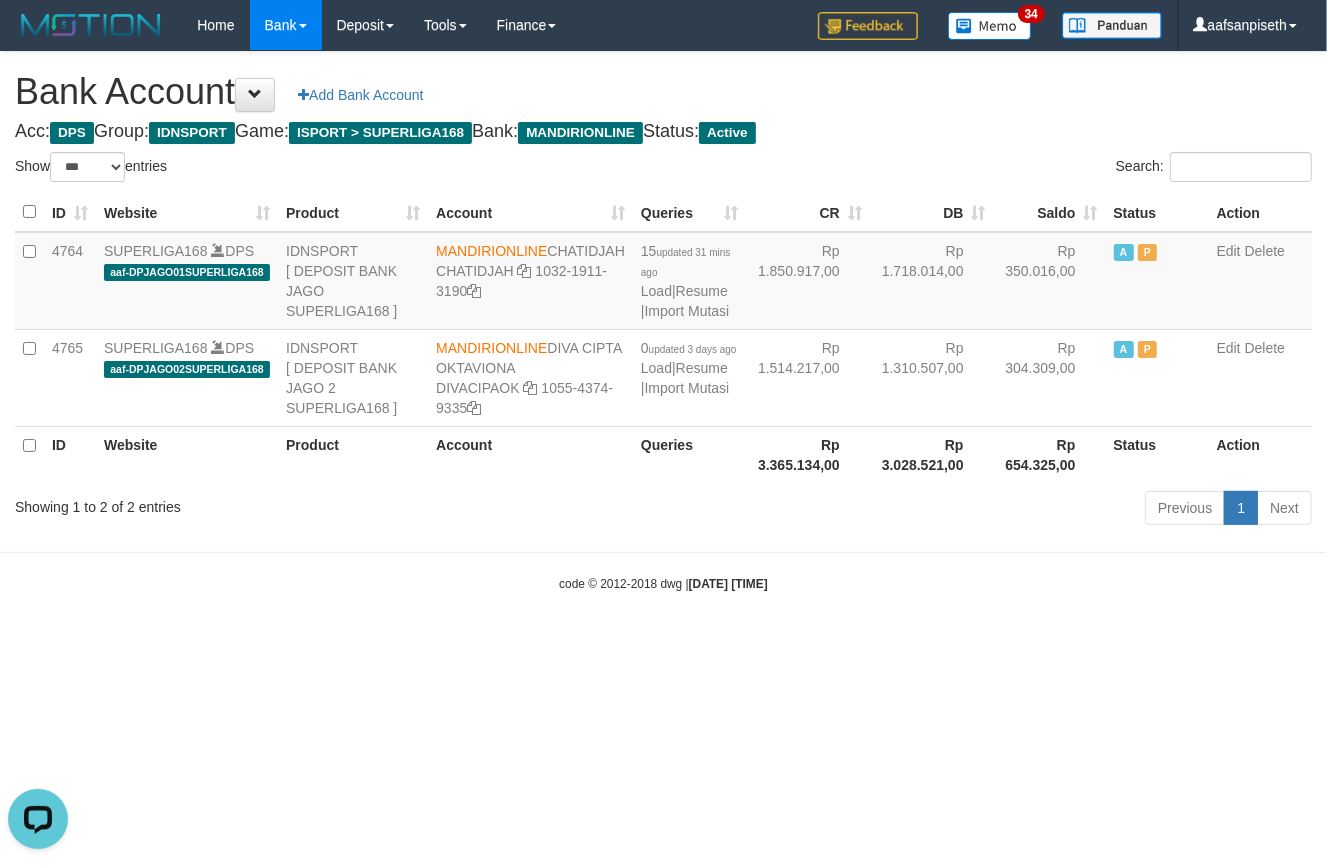 click on "Previous 1 Next" at bounding box center (940, 510) 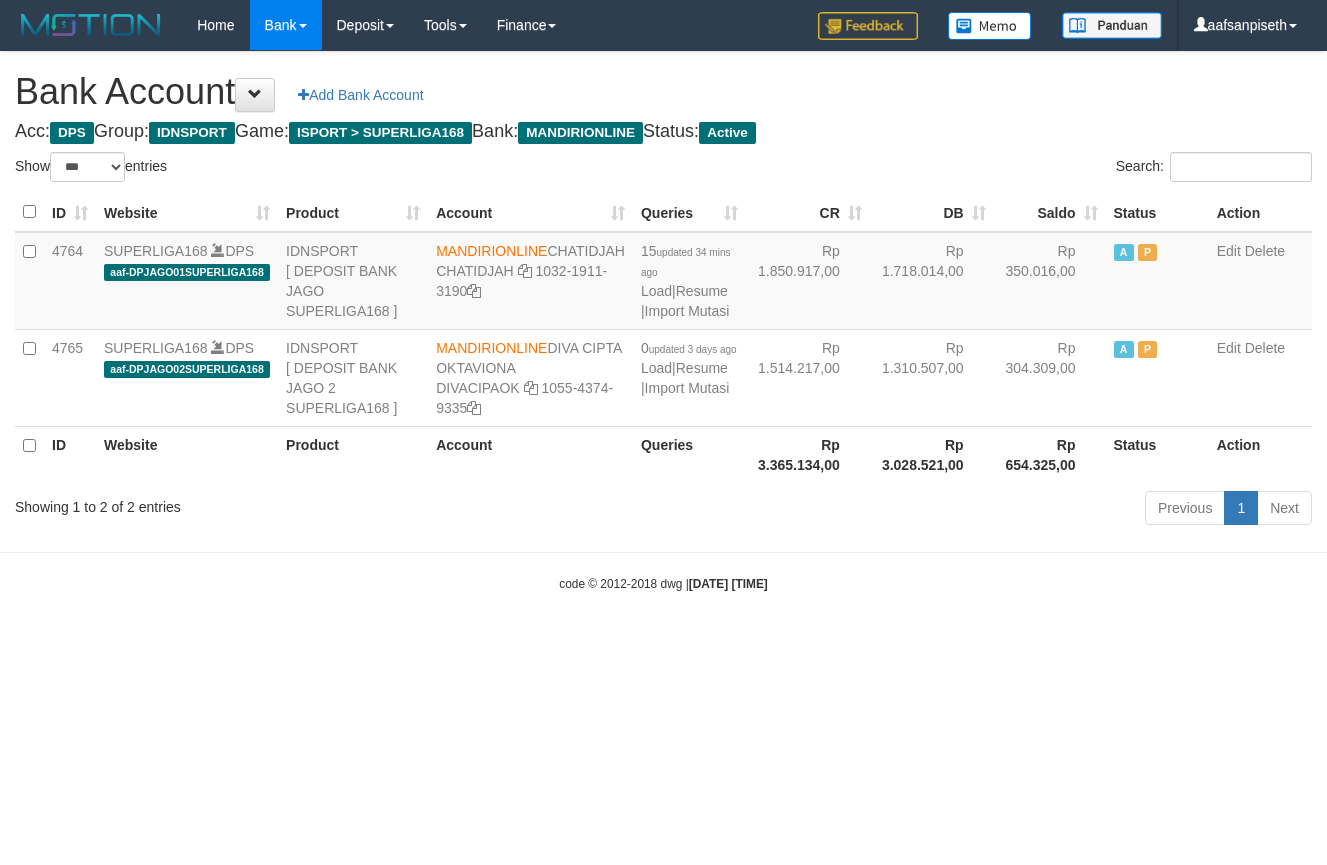 select on "***" 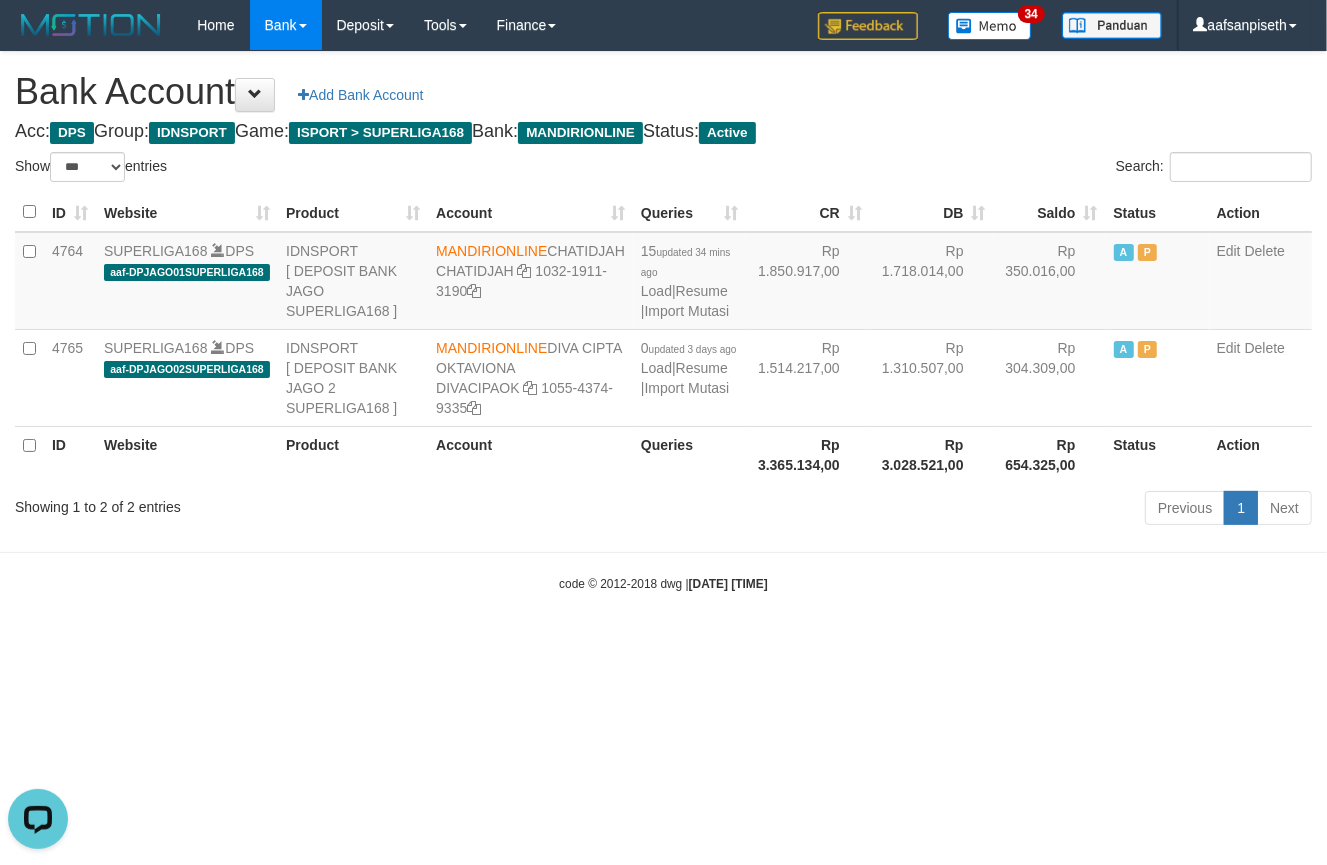 scroll, scrollTop: 0, scrollLeft: 0, axis: both 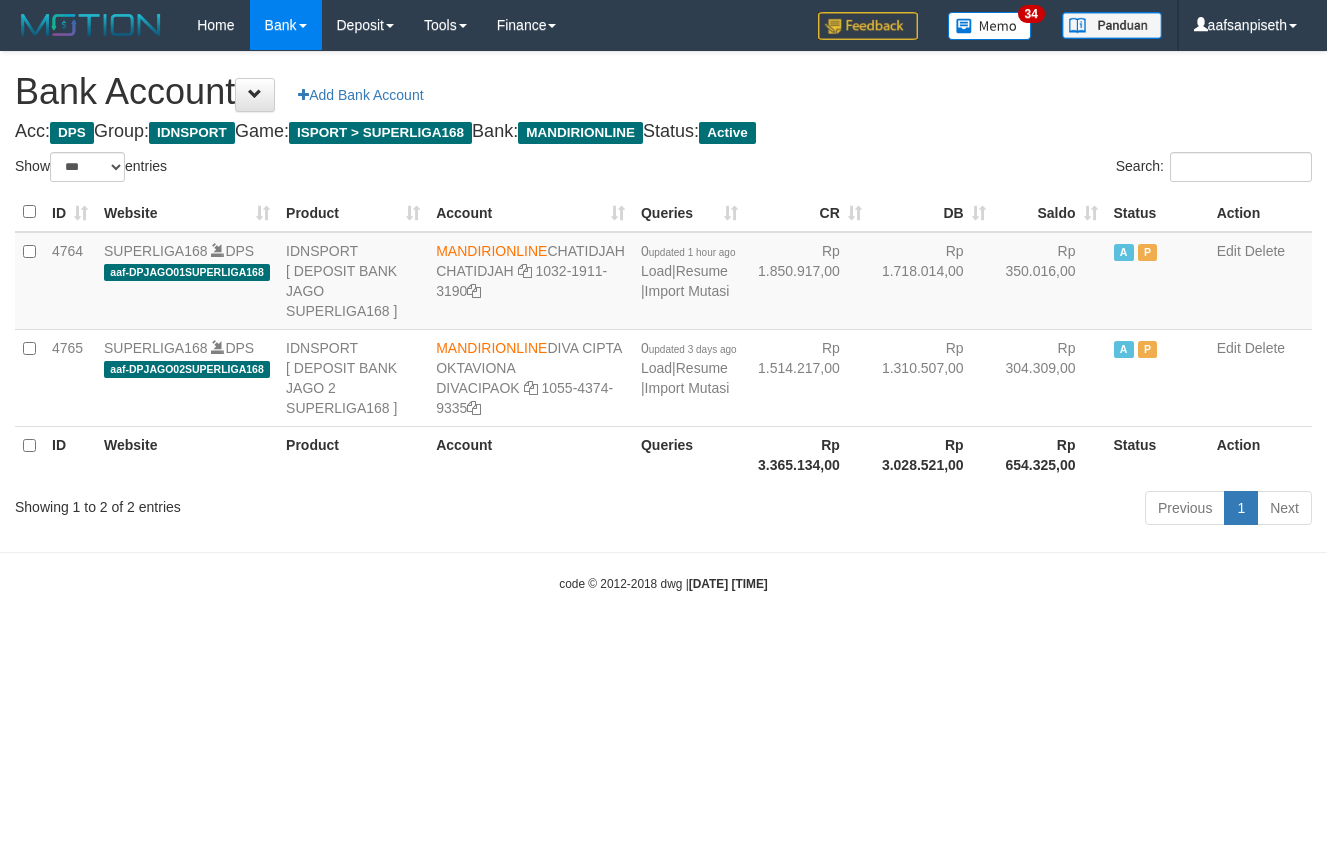 select on "***" 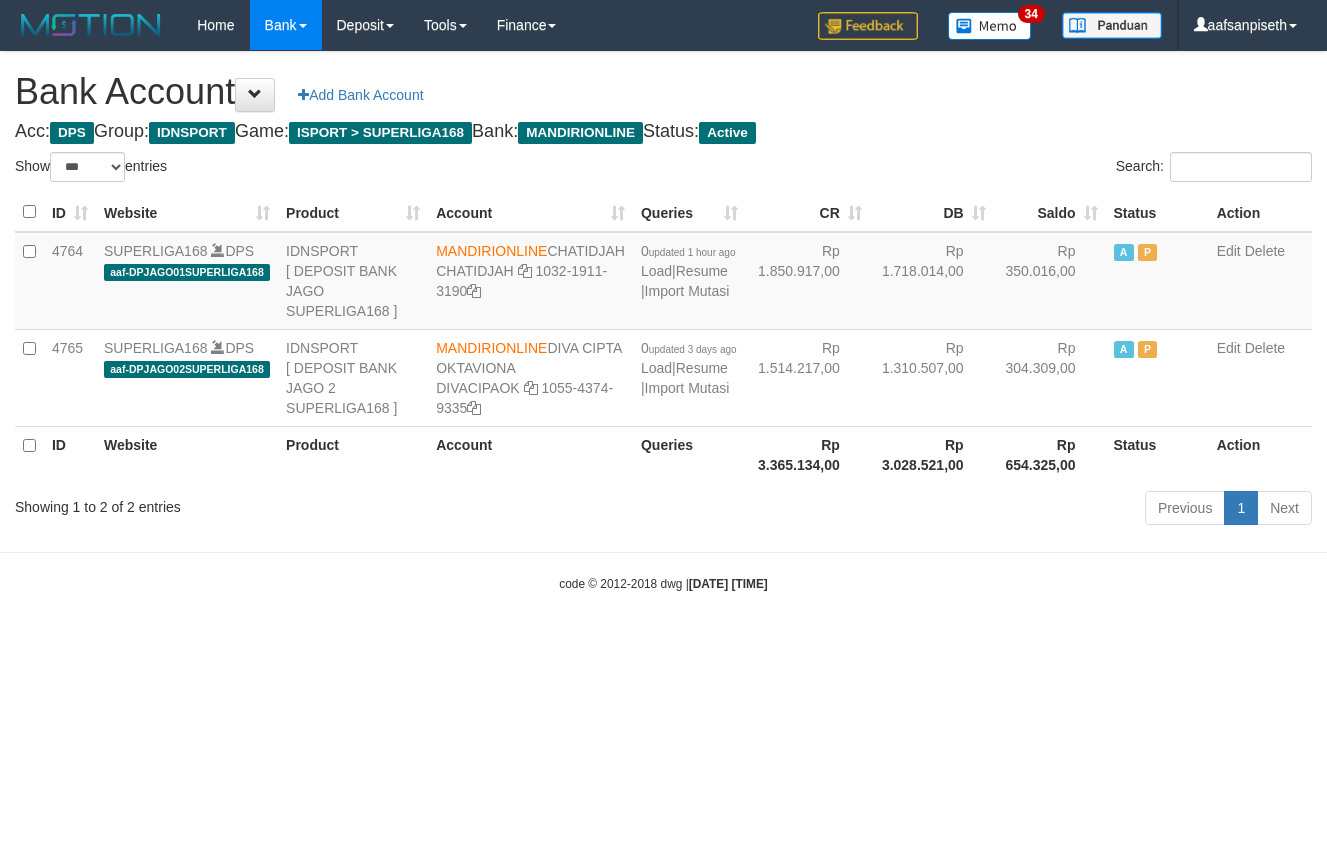 scroll, scrollTop: 0, scrollLeft: 0, axis: both 